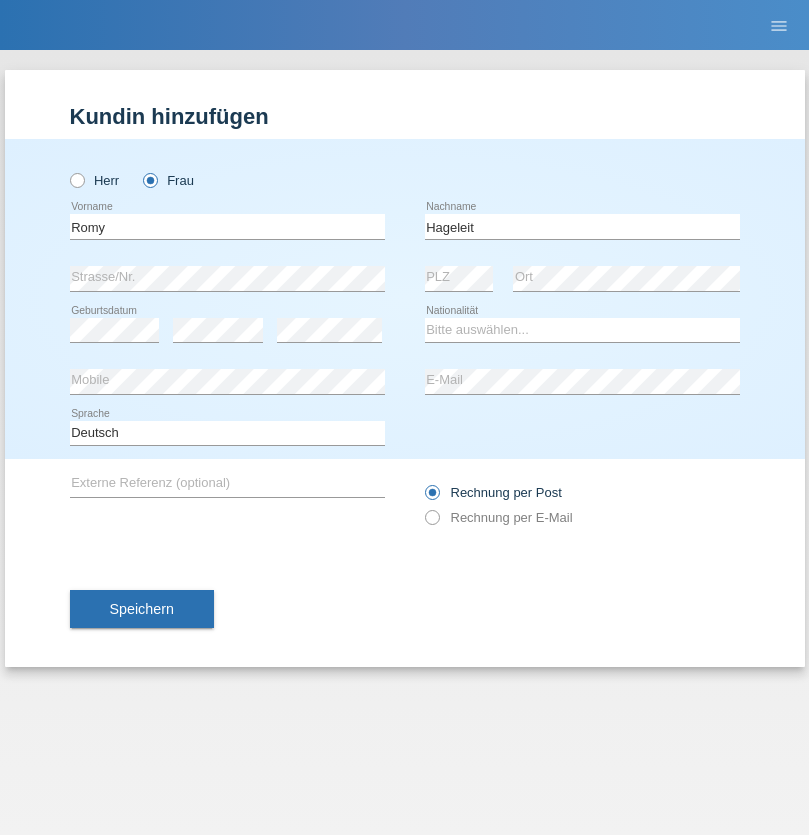 scroll, scrollTop: 0, scrollLeft: 0, axis: both 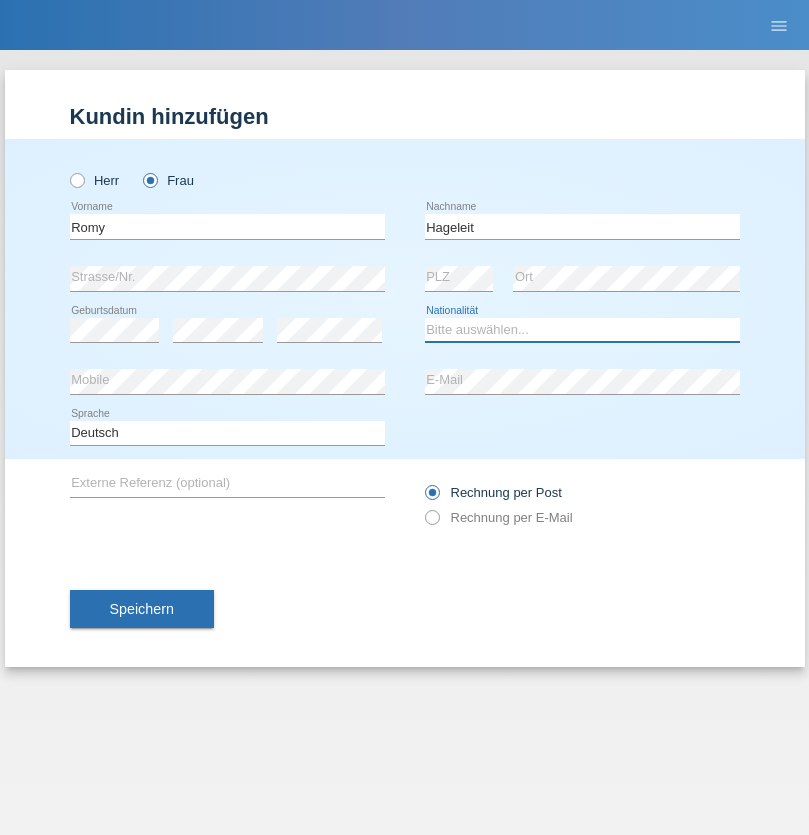 select on "DE" 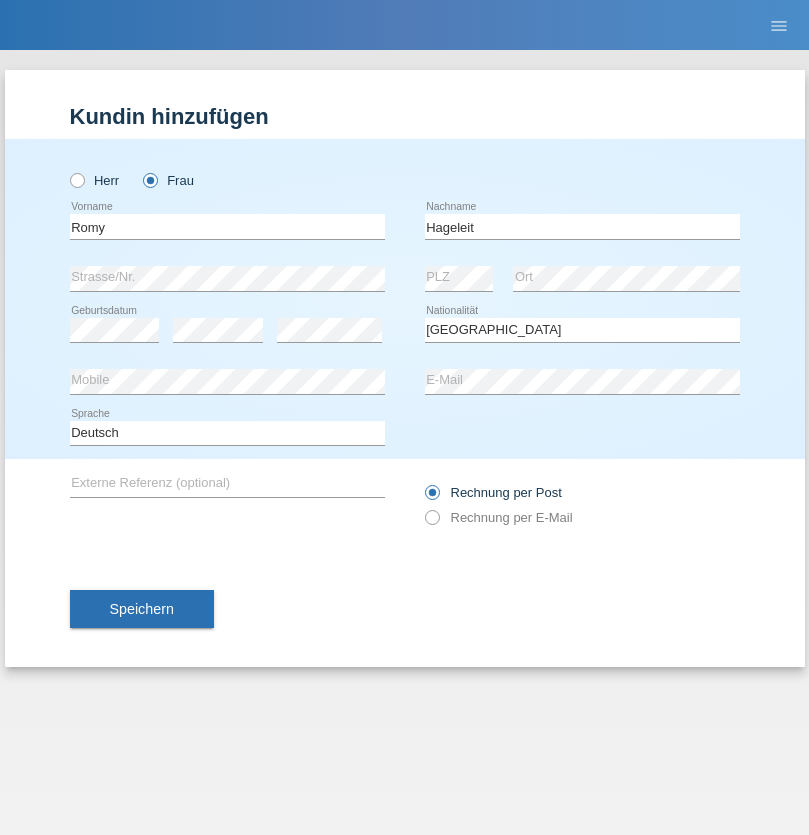 select on "C" 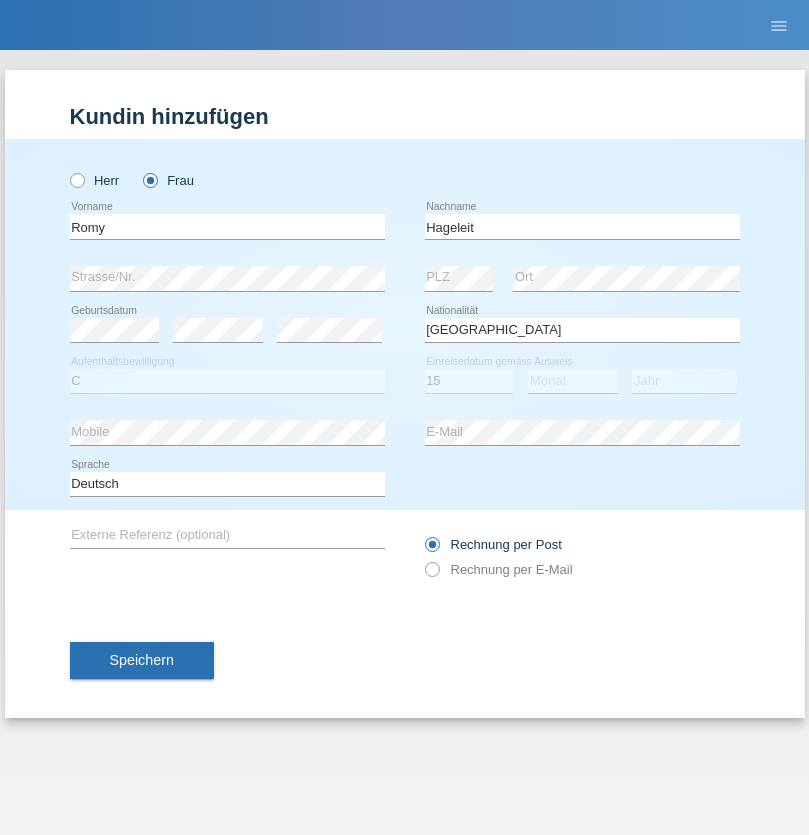 select on "10" 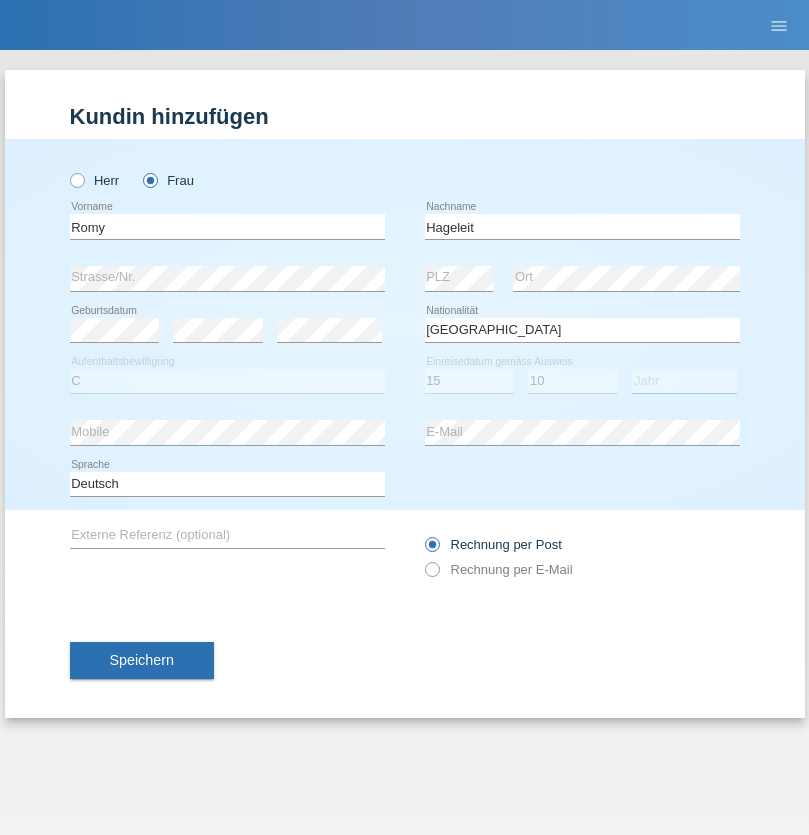 select on "2015" 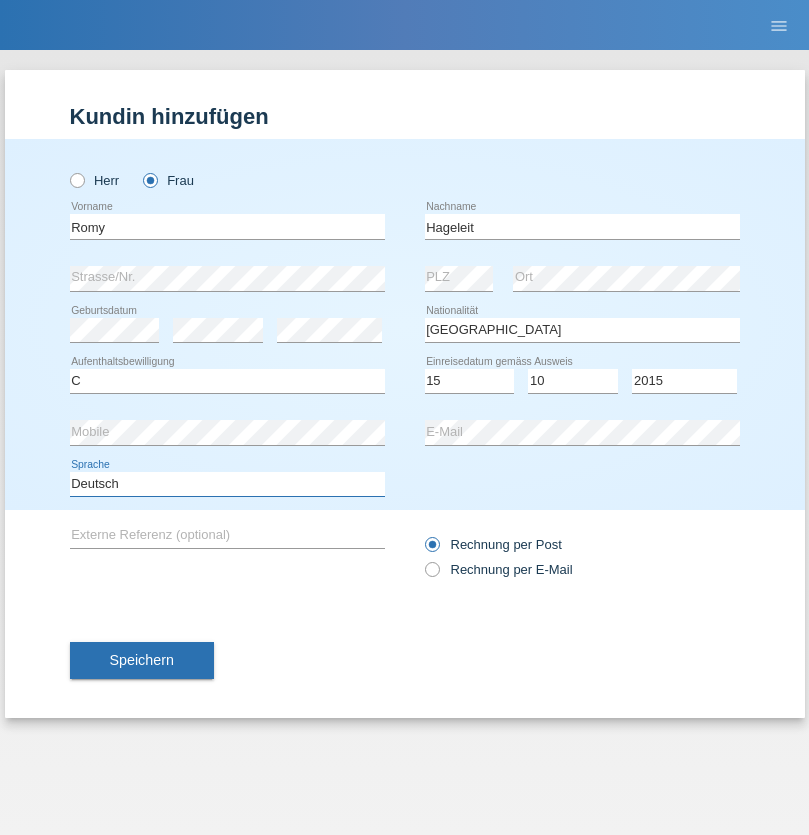 select on "en" 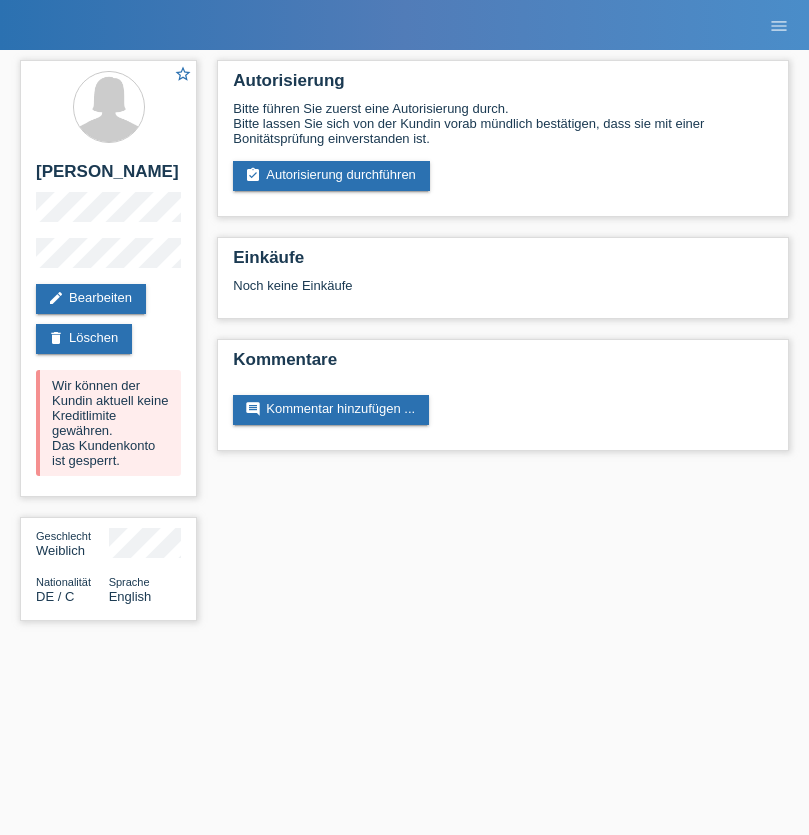 scroll, scrollTop: 0, scrollLeft: 0, axis: both 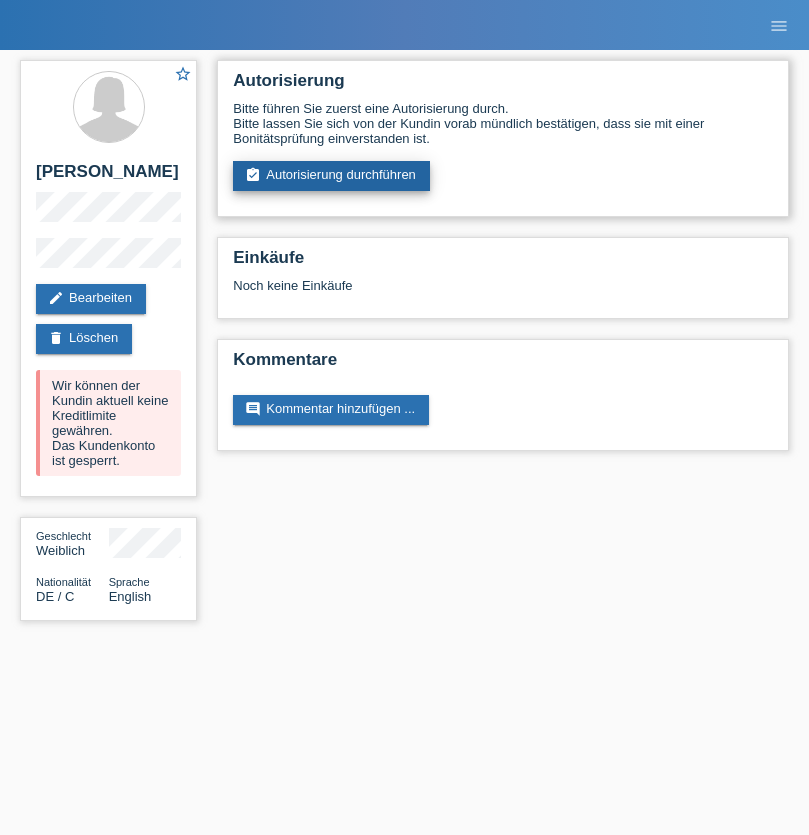 click on "assignment_turned_in  Autorisierung durchführen" at bounding box center (331, 176) 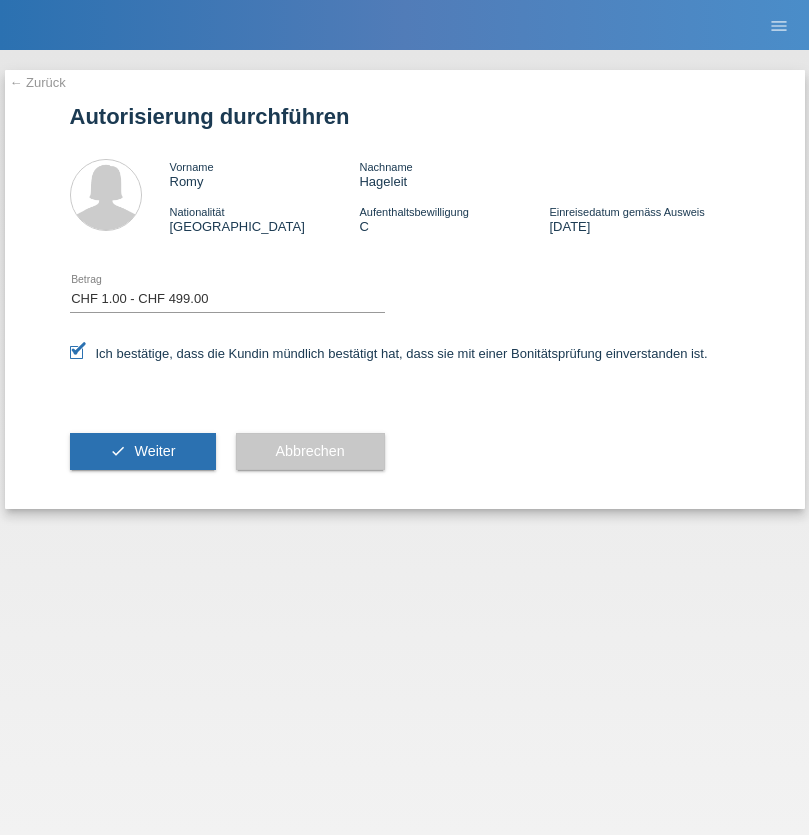 select on "1" 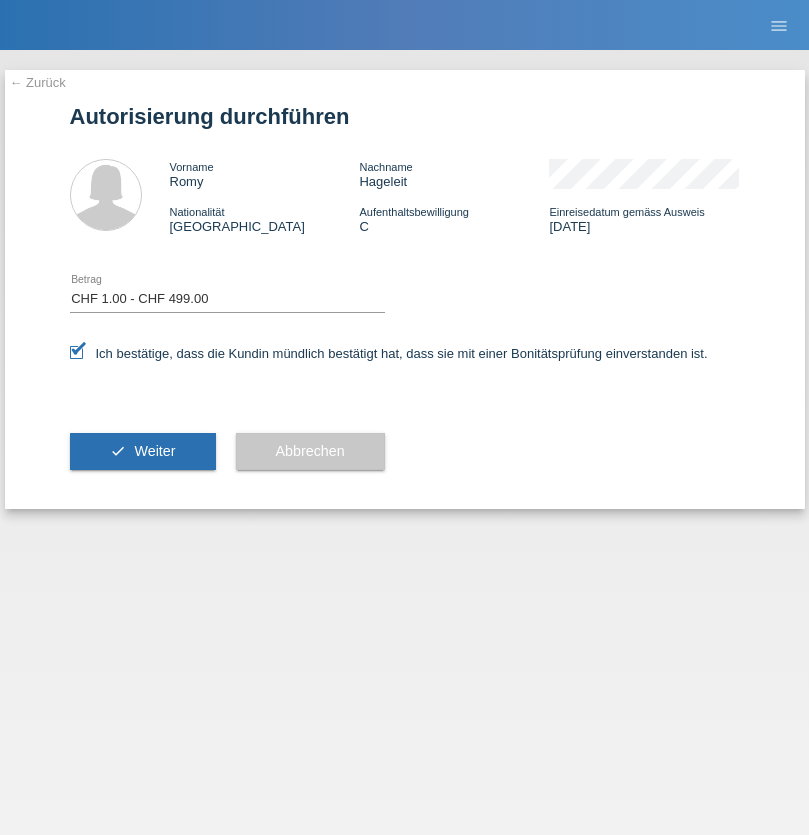 scroll, scrollTop: 0, scrollLeft: 0, axis: both 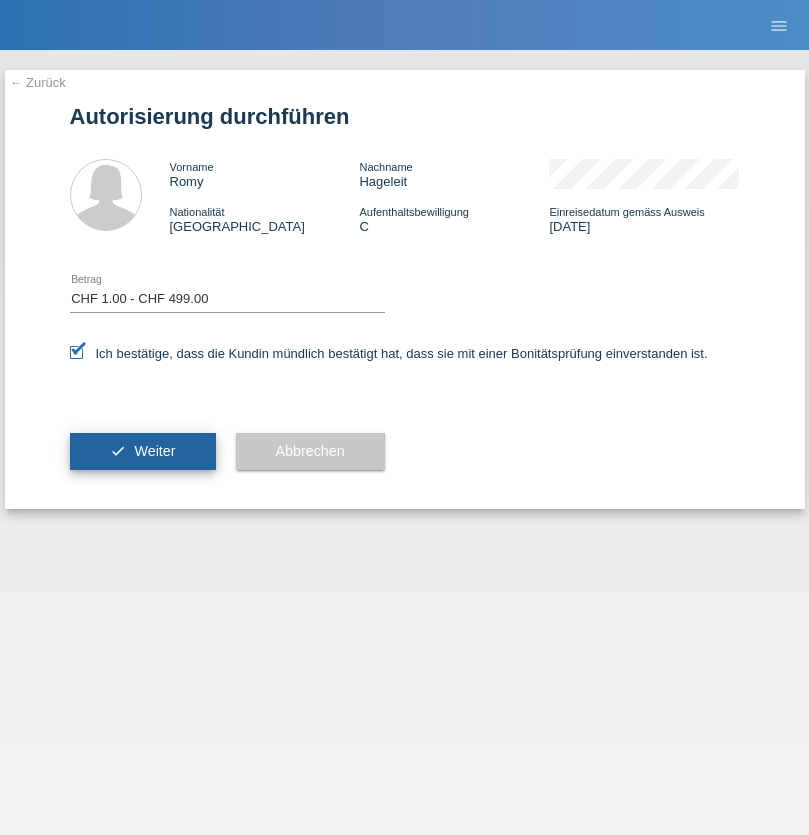 click on "Weiter" at bounding box center [154, 451] 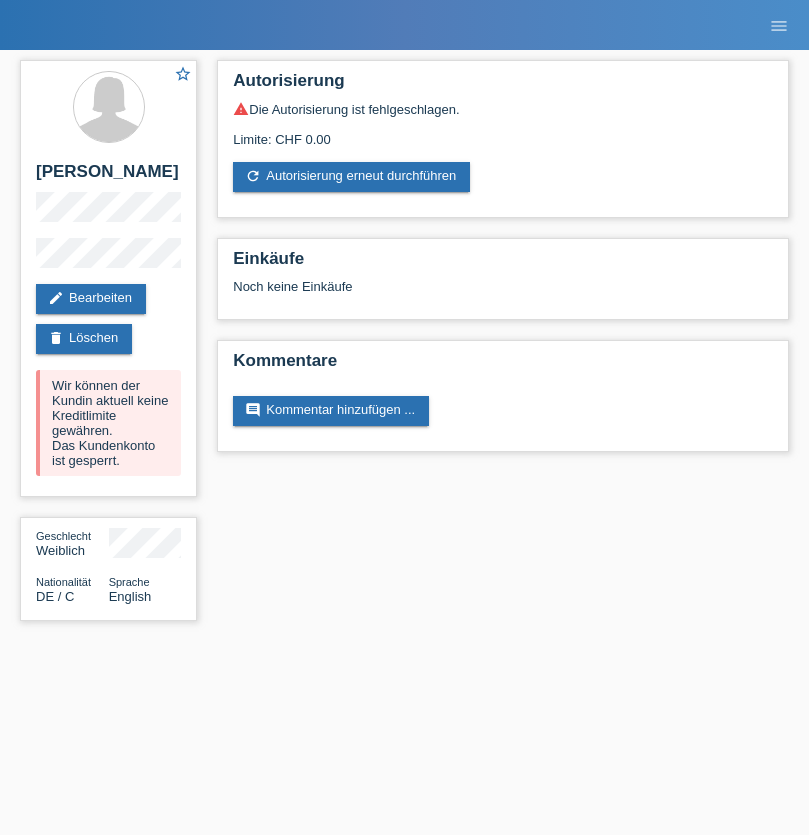 scroll, scrollTop: 0, scrollLeft: 0, axis: both 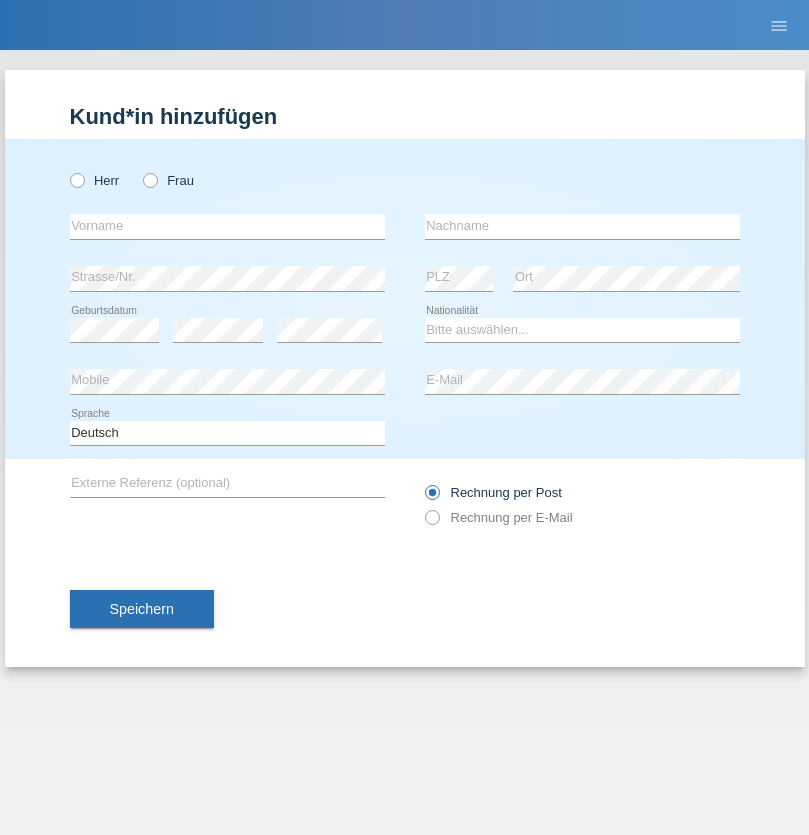 radio on "true" 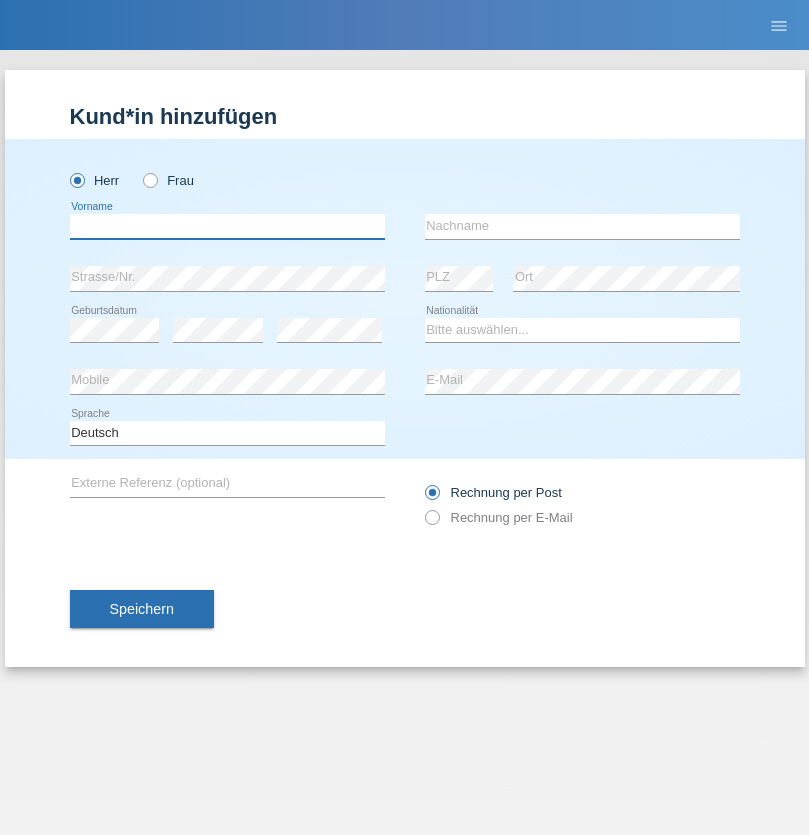 click at bounding box center (227, 226) 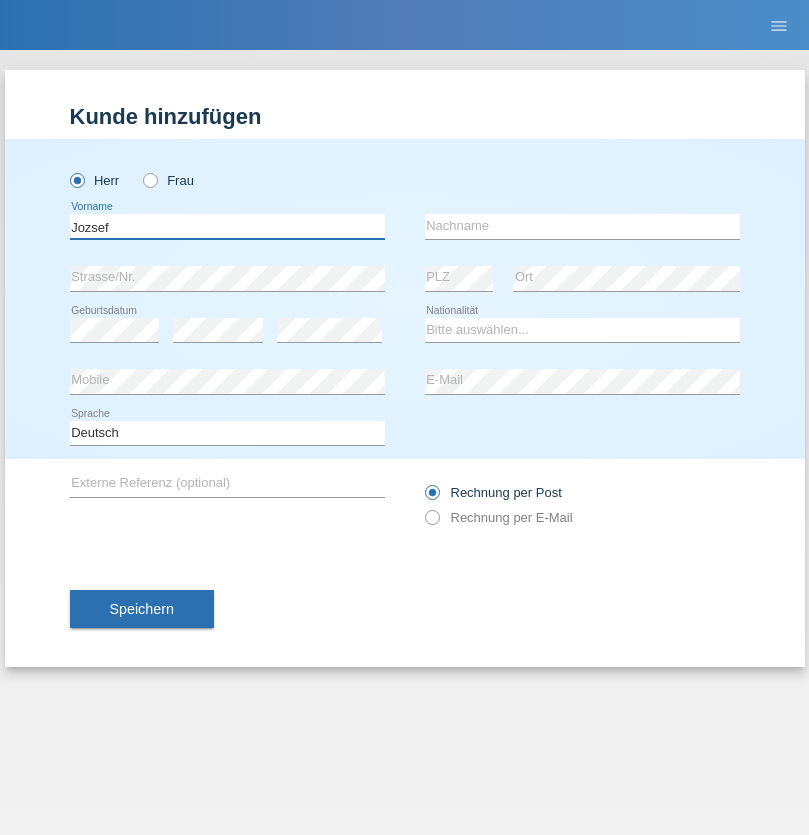 type on "Jozsef" 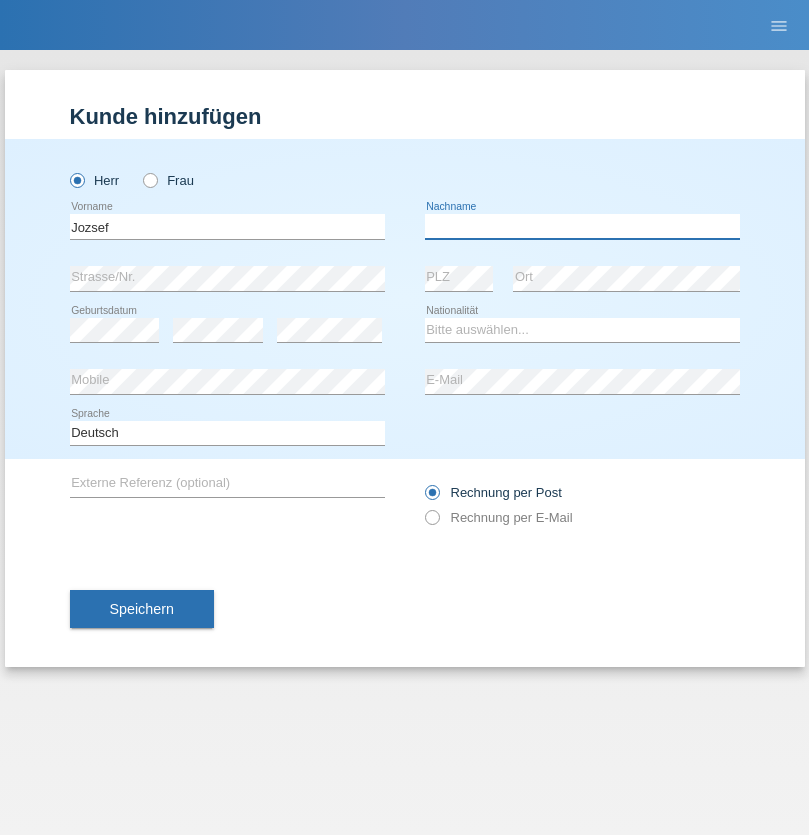 click at bounding box center (582, 226) 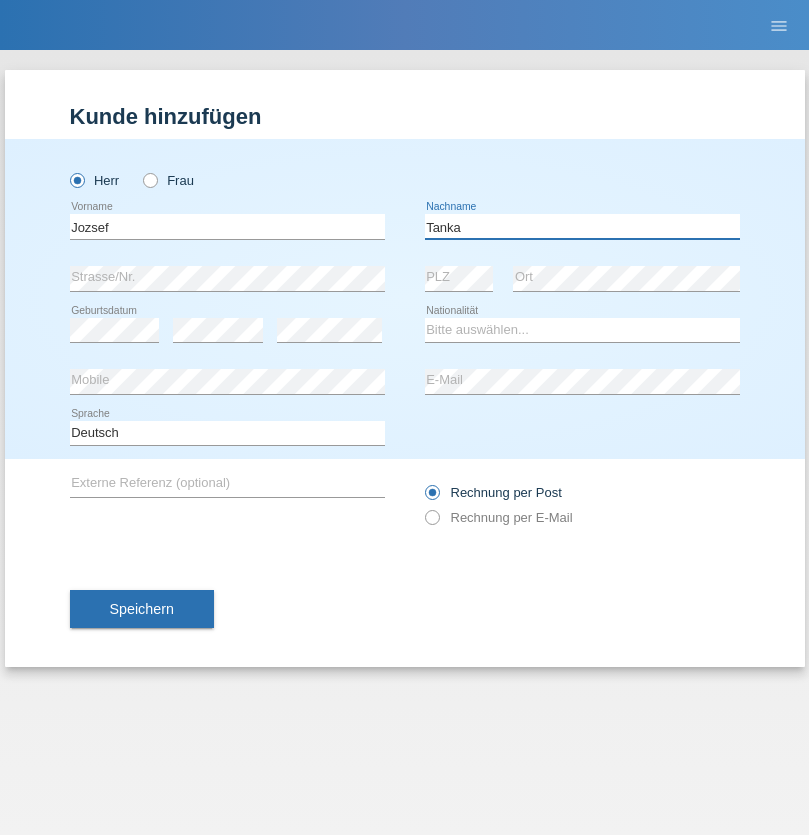 type on "Tanka" 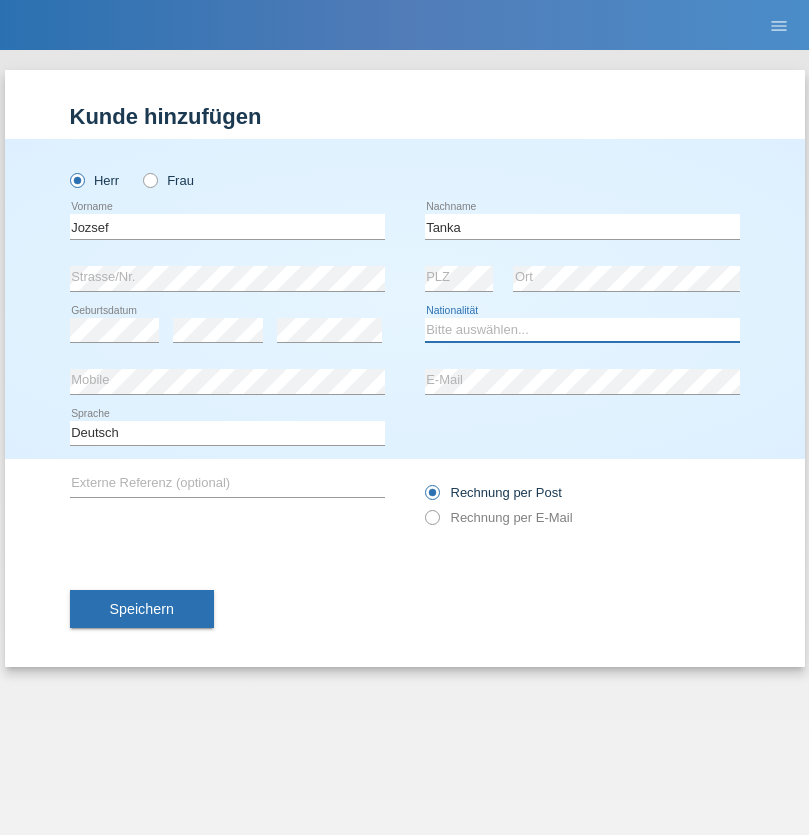 select on "HU" 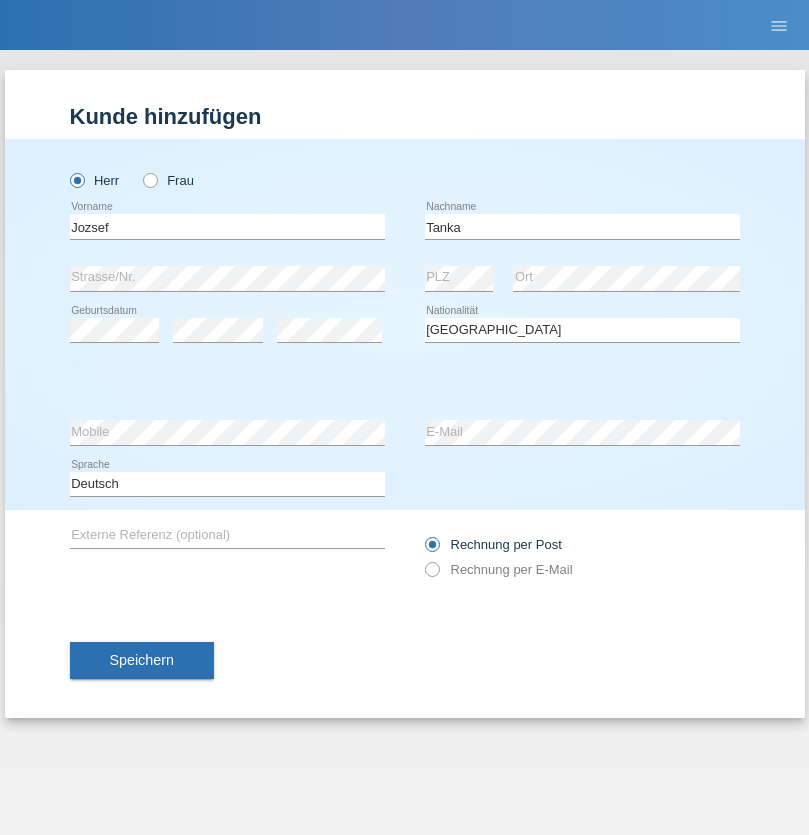 select on "C" 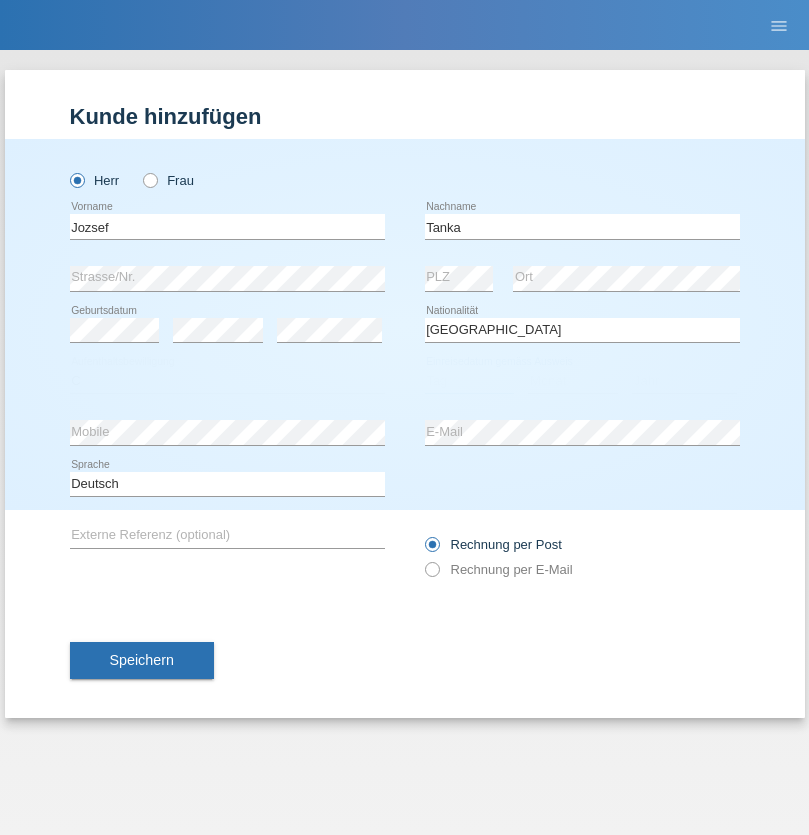 select on "17" 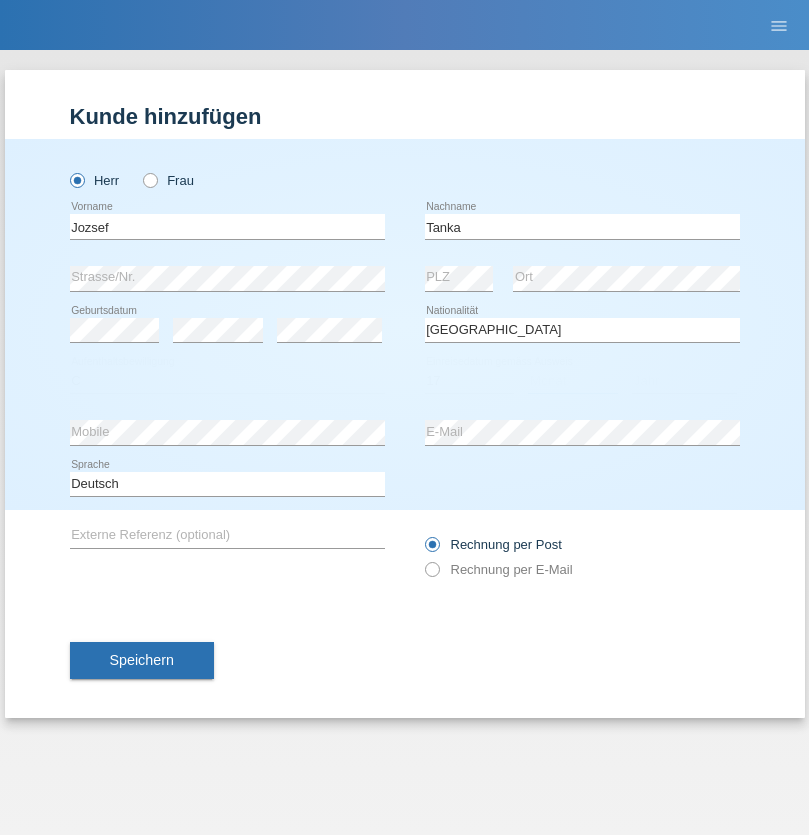 select on "03" 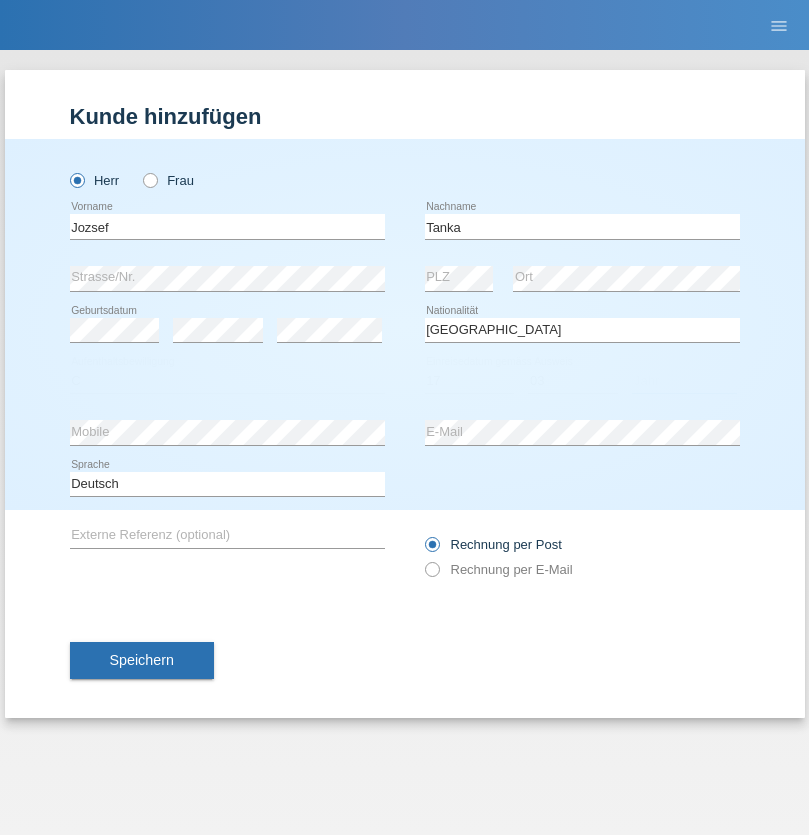 select on "2010" 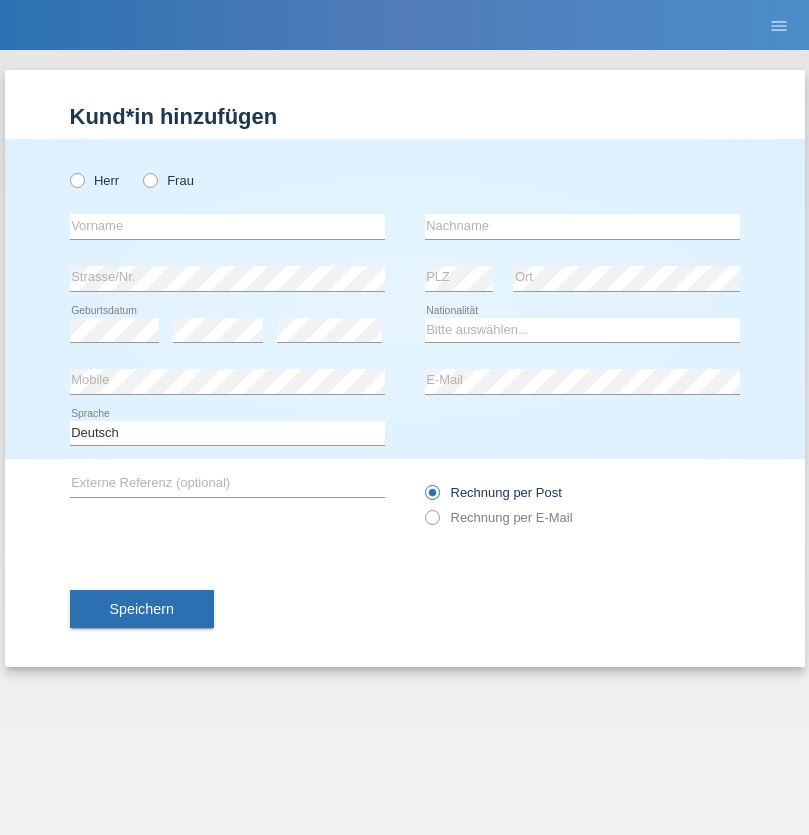 scroll, scrollTop: 0, scrollLeft: 0, axis: both 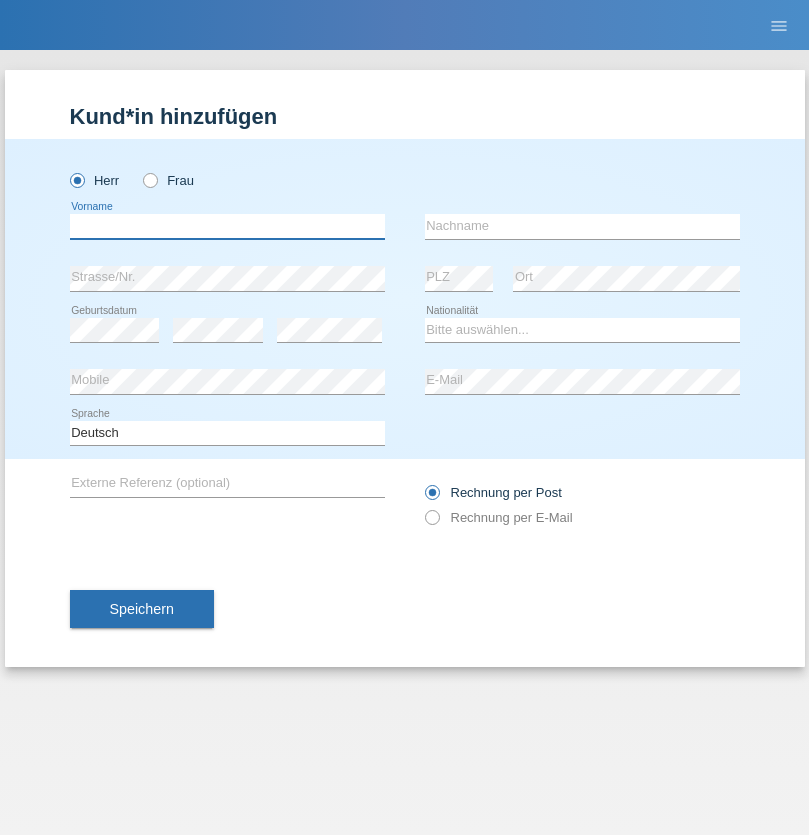 click at bounding box center (227, 226) 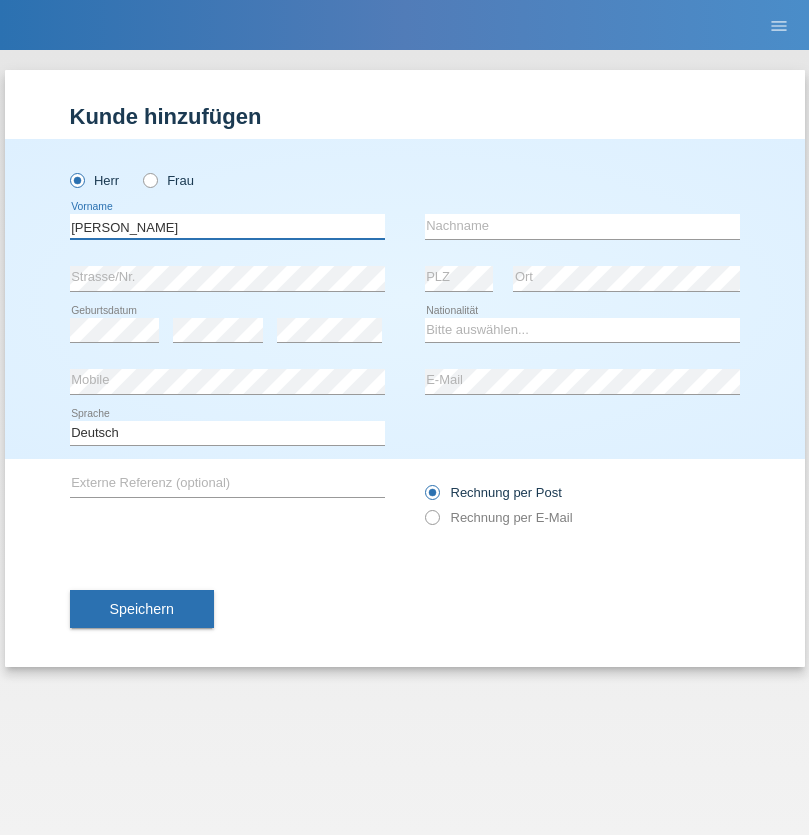 type on "Shir Ahmad" 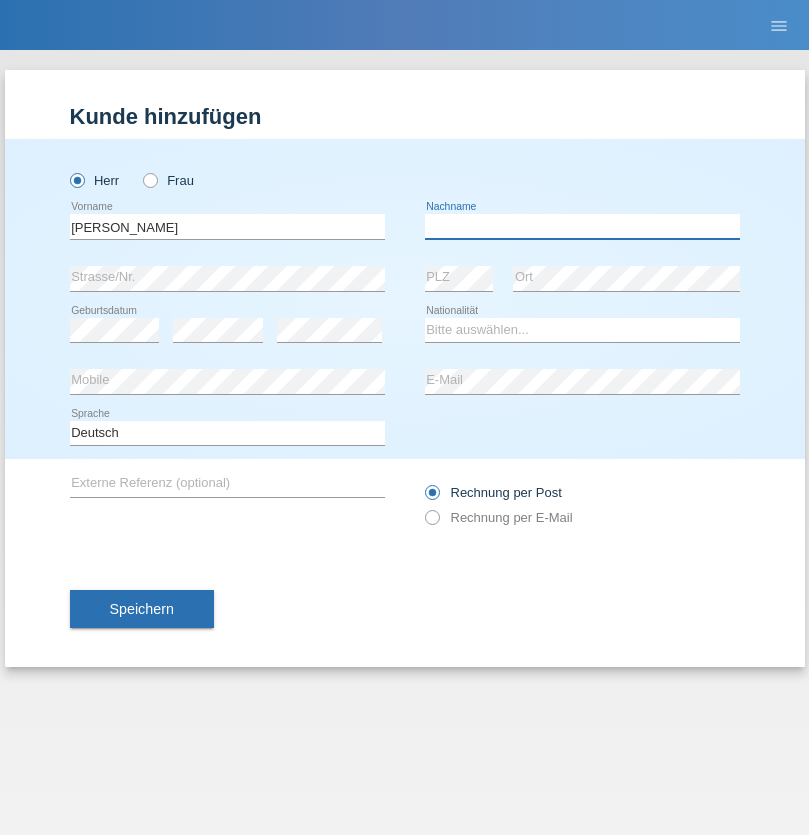 click at bounding box center [582, 226] 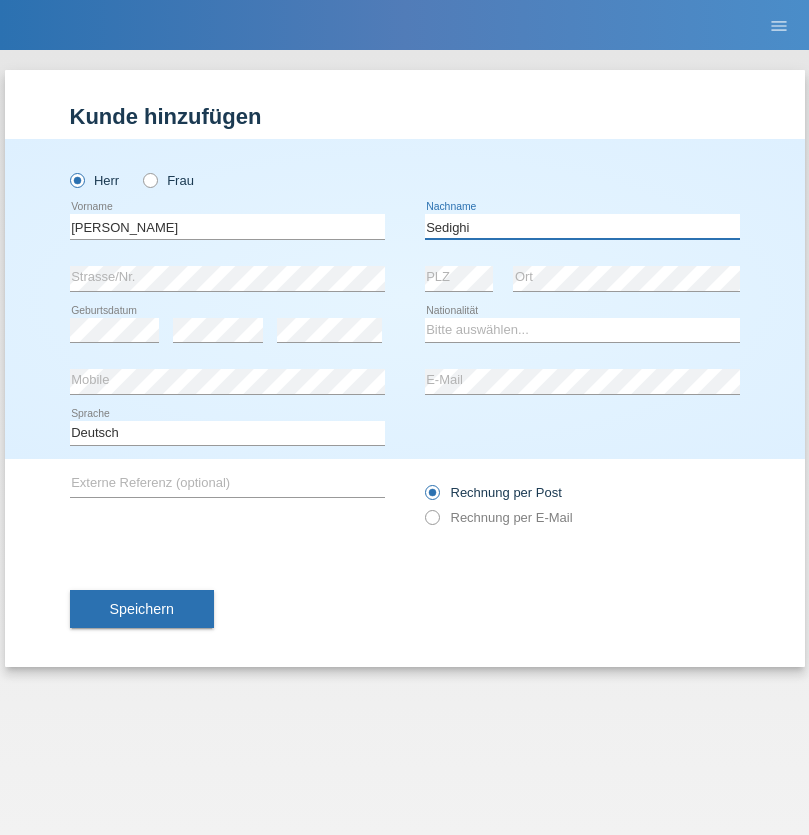 type on "Sedighi" 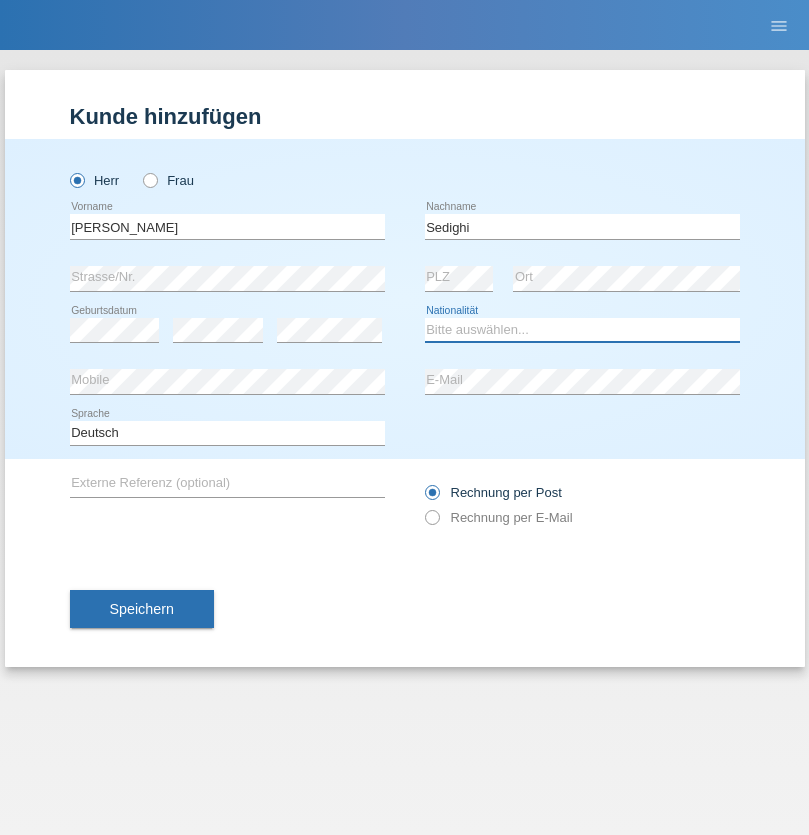 select on "AF" 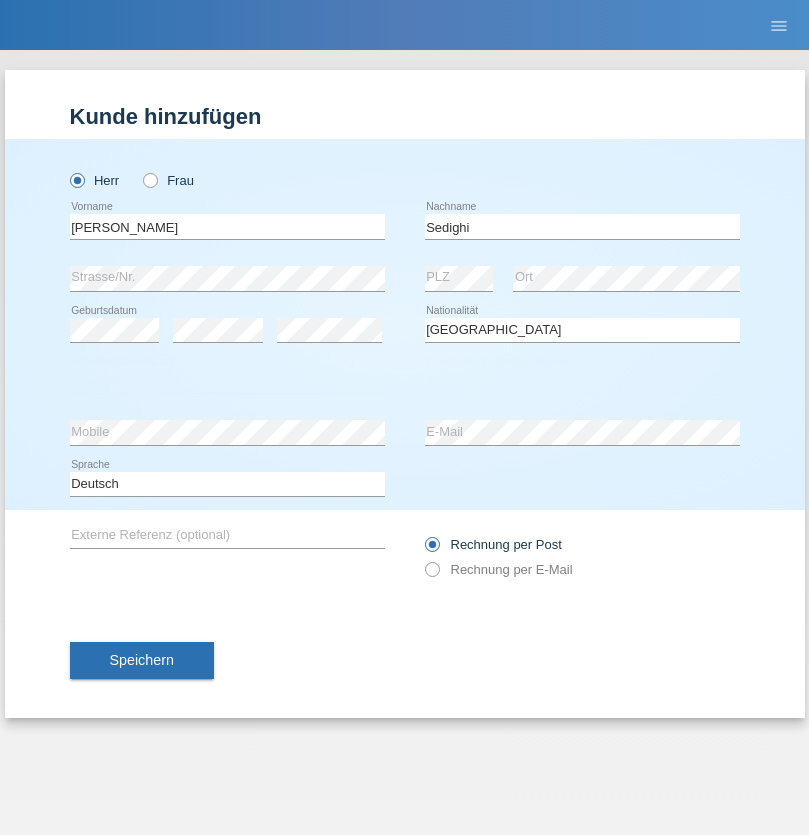 select on "C" 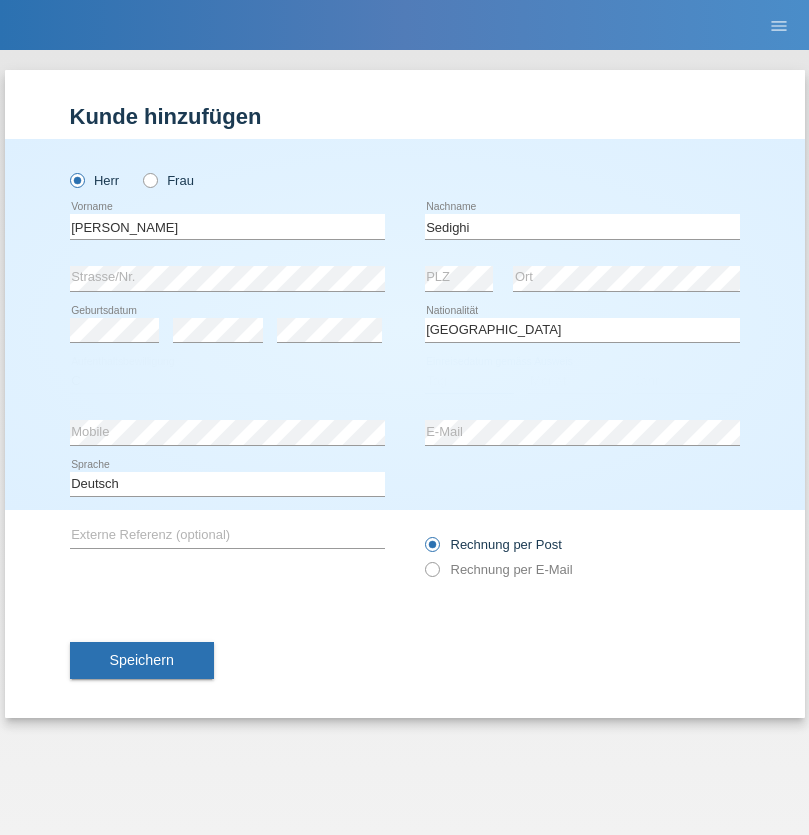 select on "17" 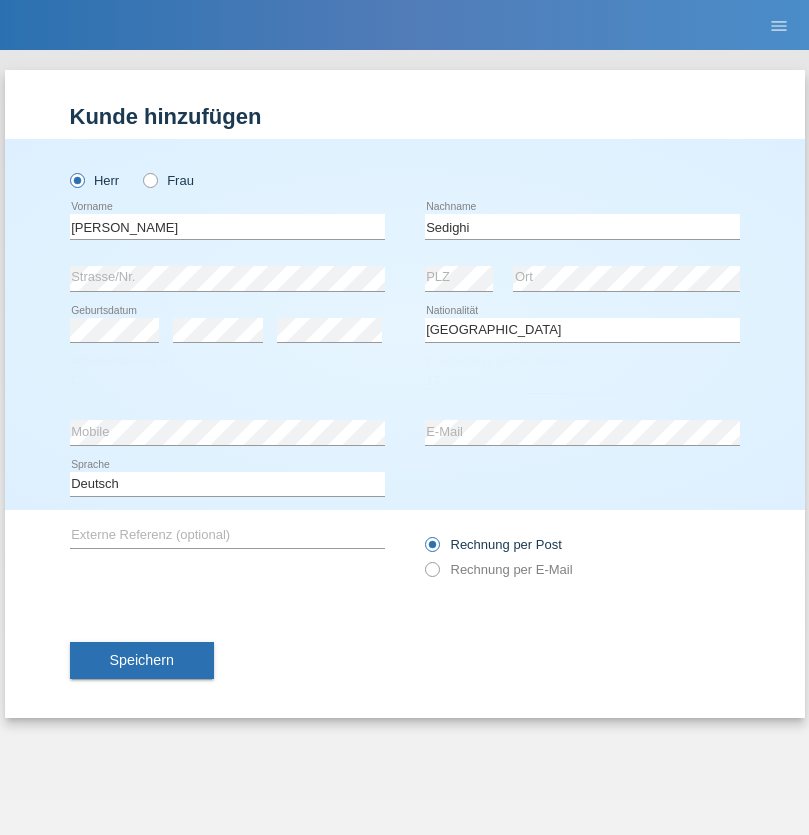 select on "10" 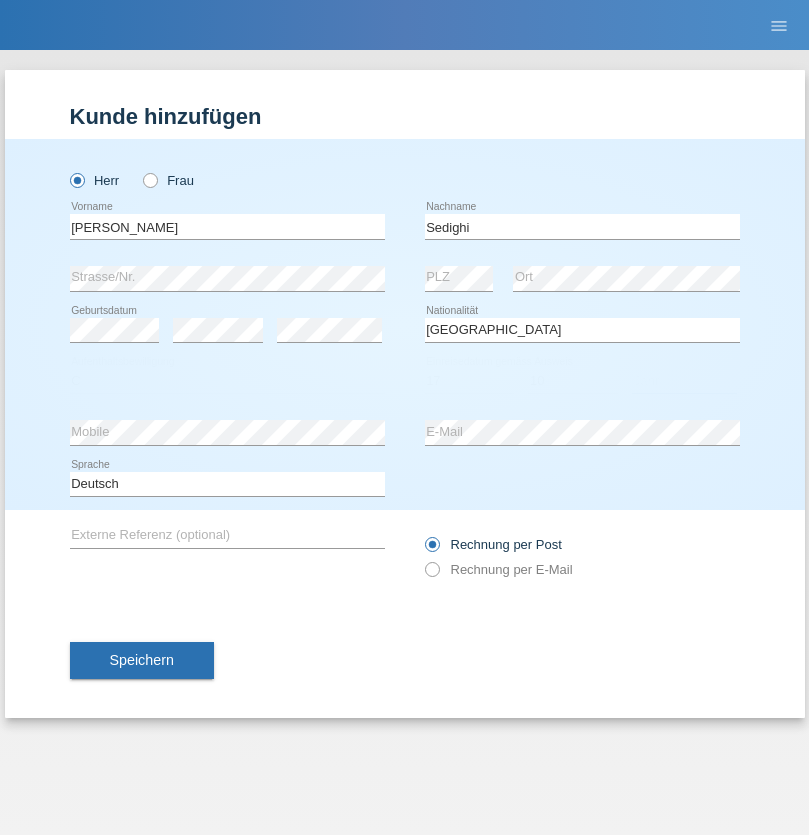 select on "2015" 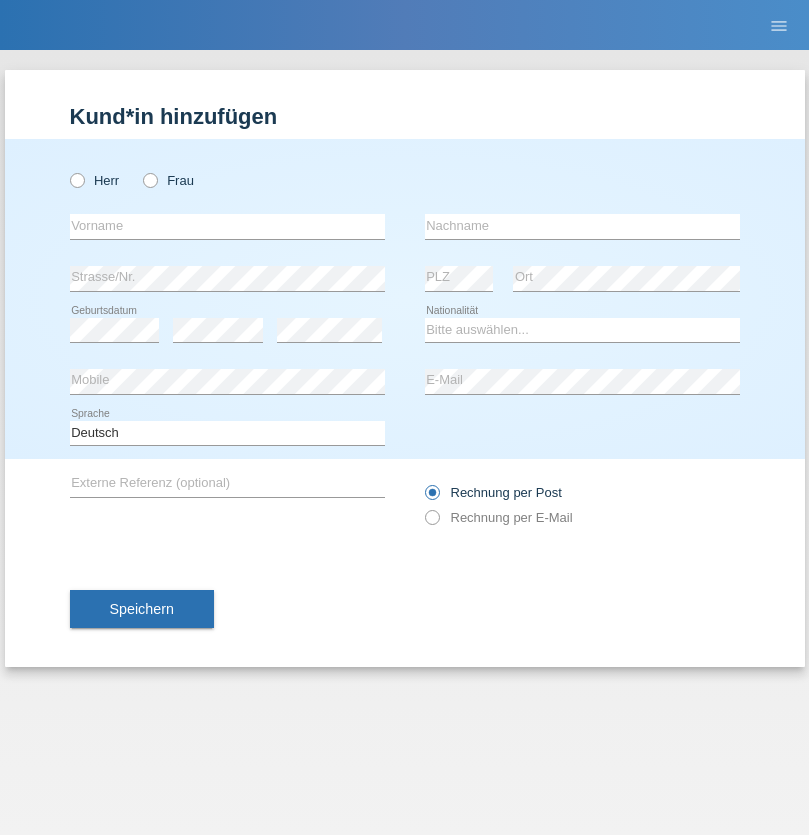 scroll, scrollTop: 0, scrollLeft: 0, axis: both 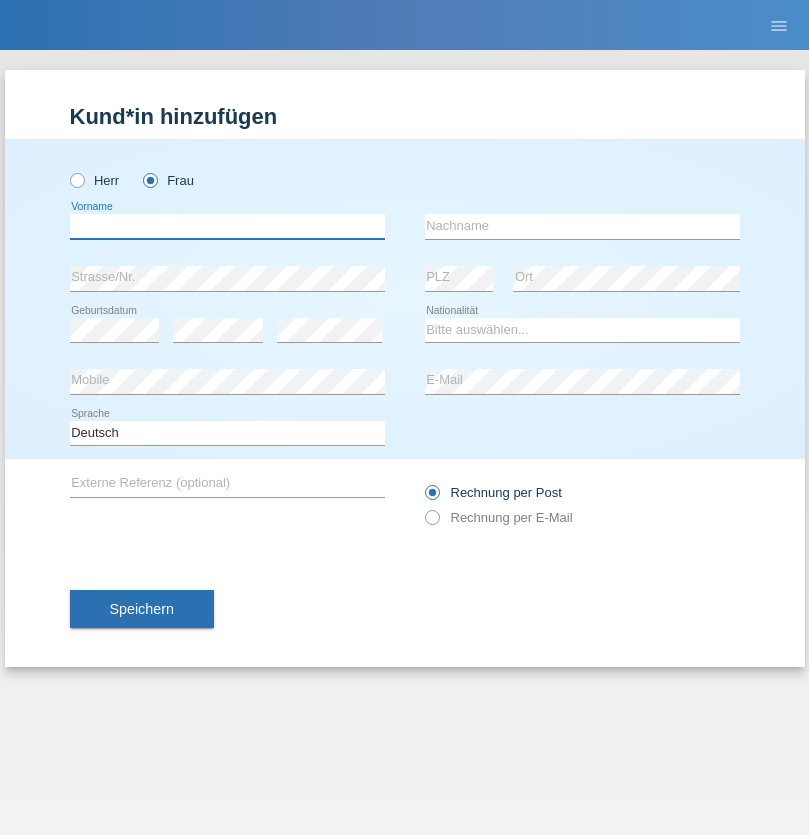 click at bounding box center [227, 226] 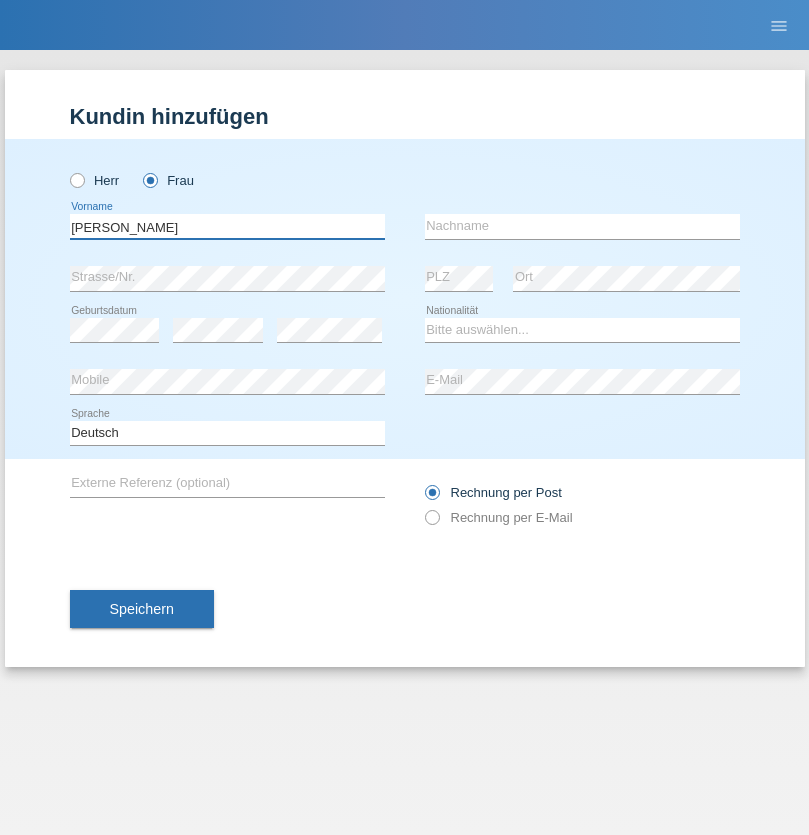 type on "Nelly" 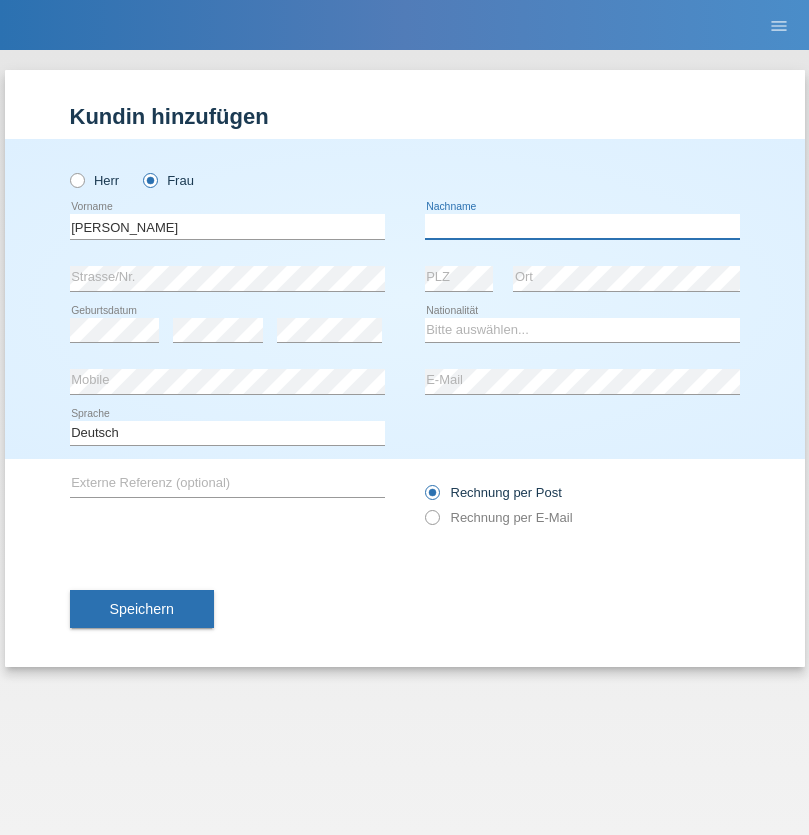 click at bounding box center (582, 226) 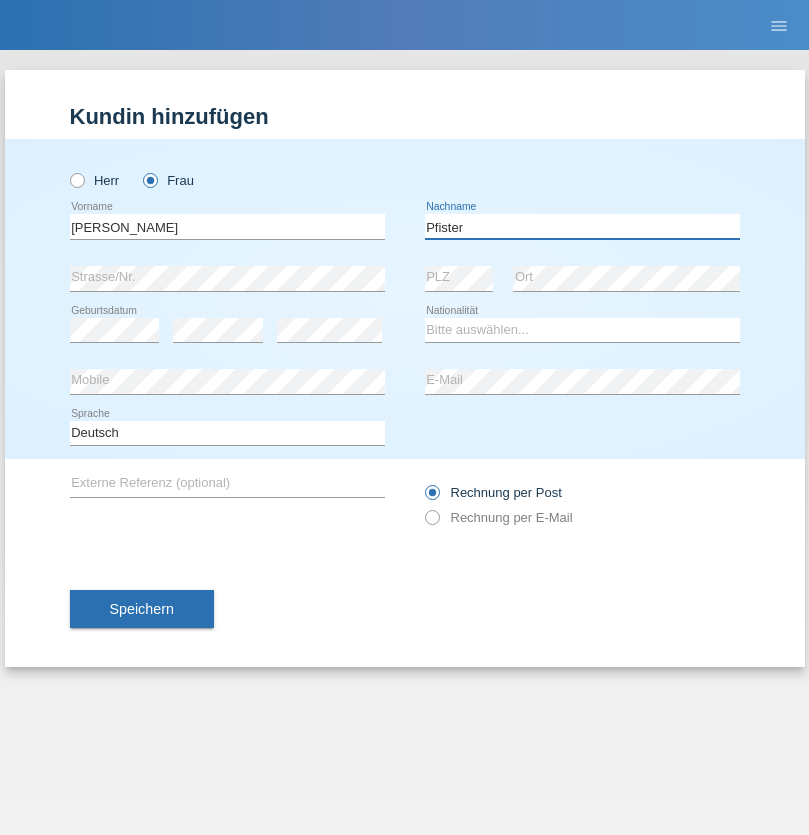 type on "Pfister" 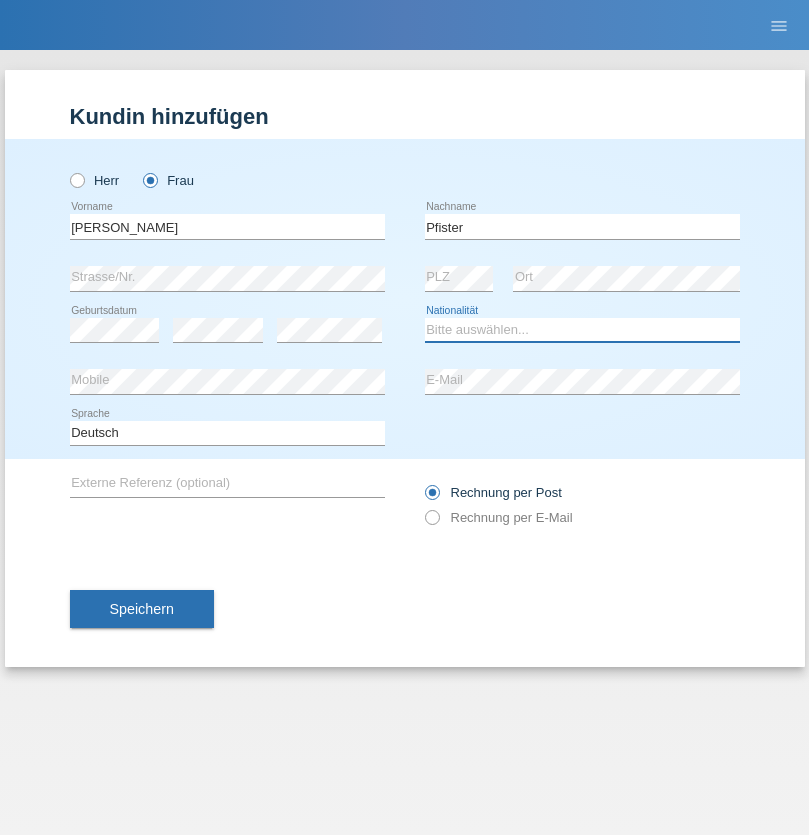 select on "FR" 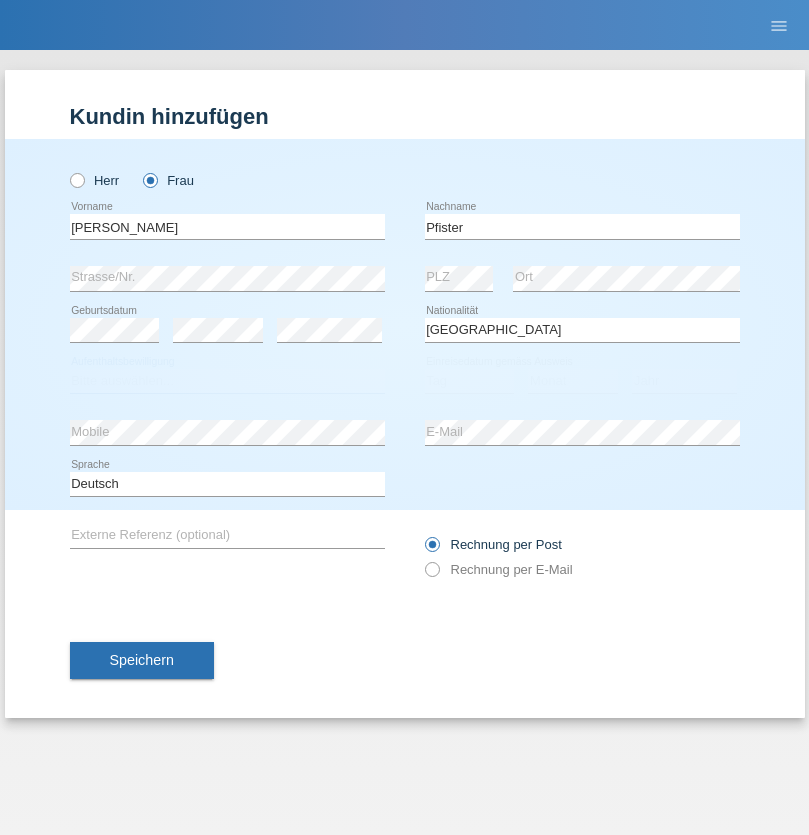select on "C" 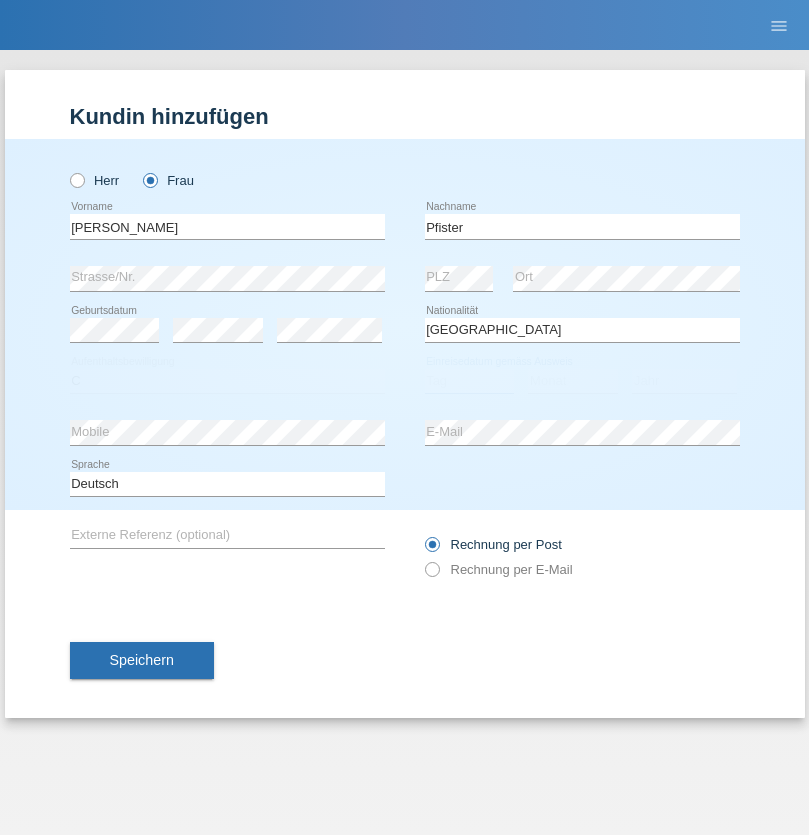 select on "24" 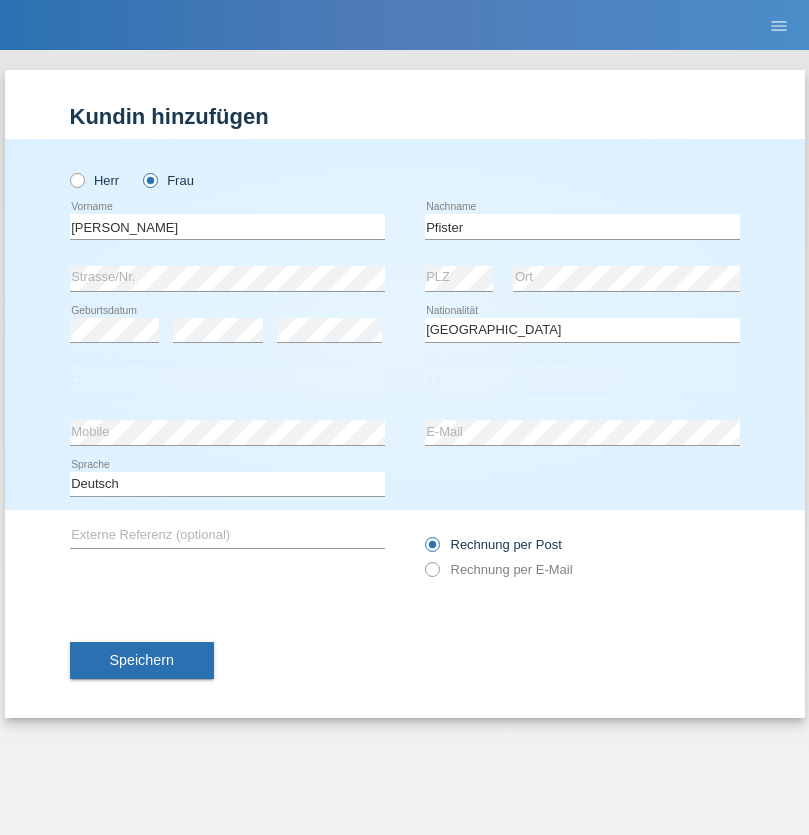 select on "08" 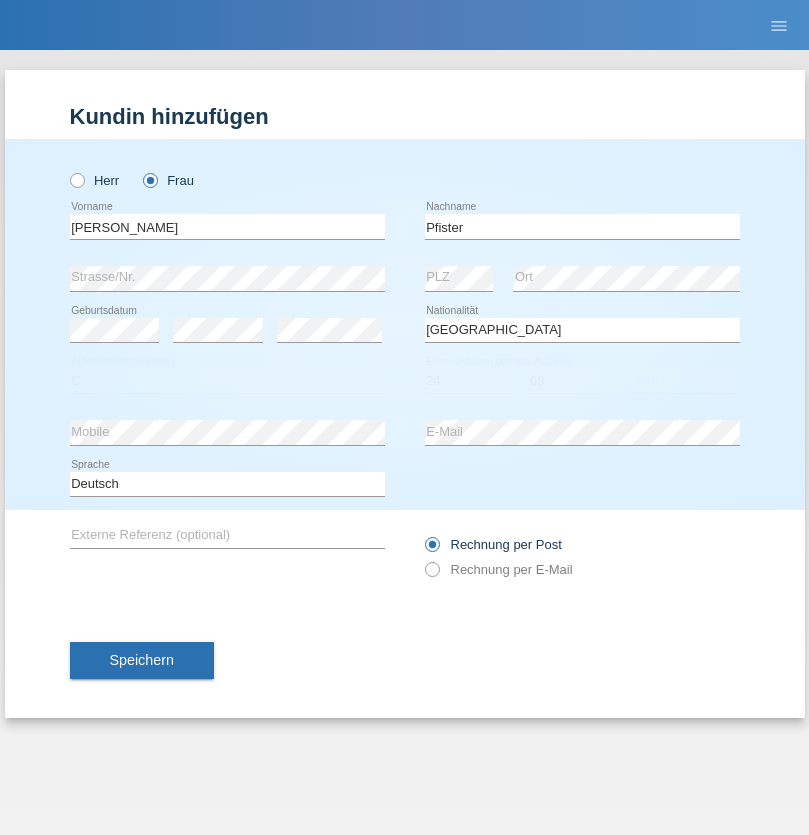 select on "2009" 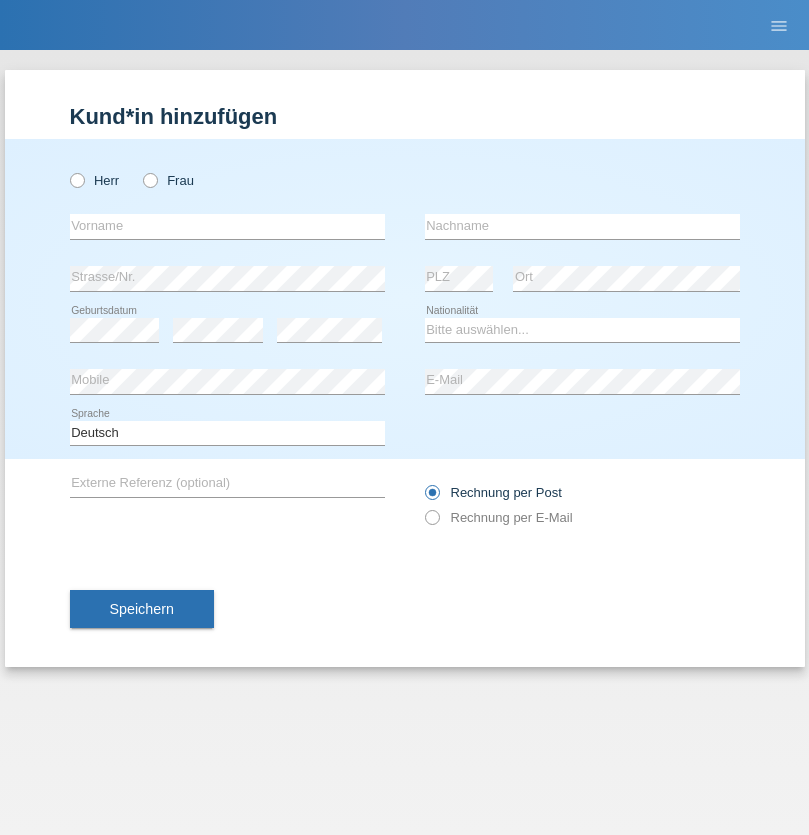 scroll, scrollTop: 0, scrollLeft: 0, axis: both 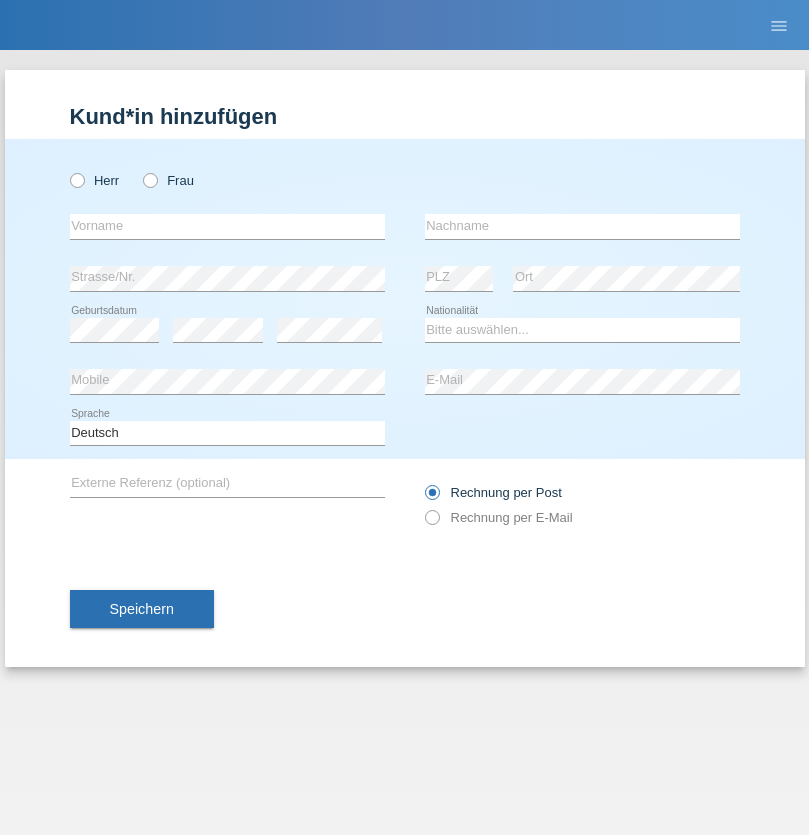 radio on "true" 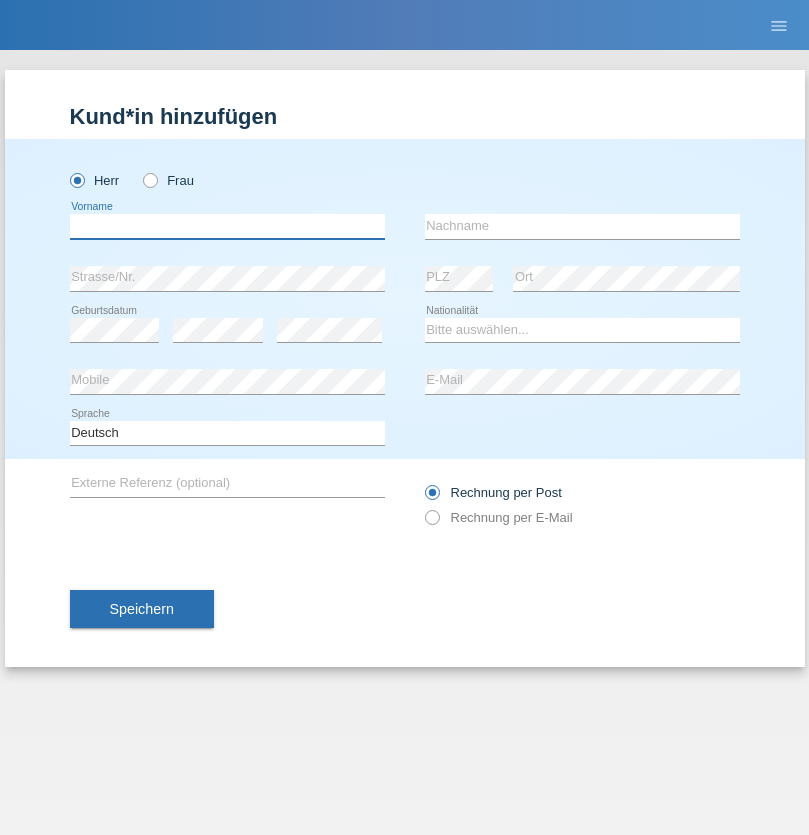 click at bounding box center (227, 226) 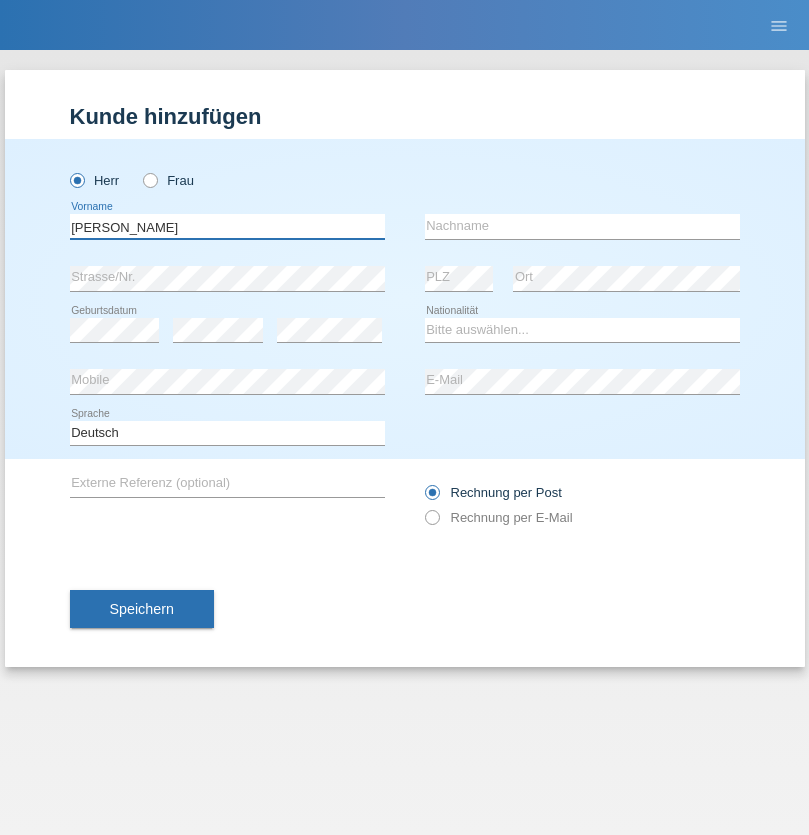 type on "[PERSON_NAME]" 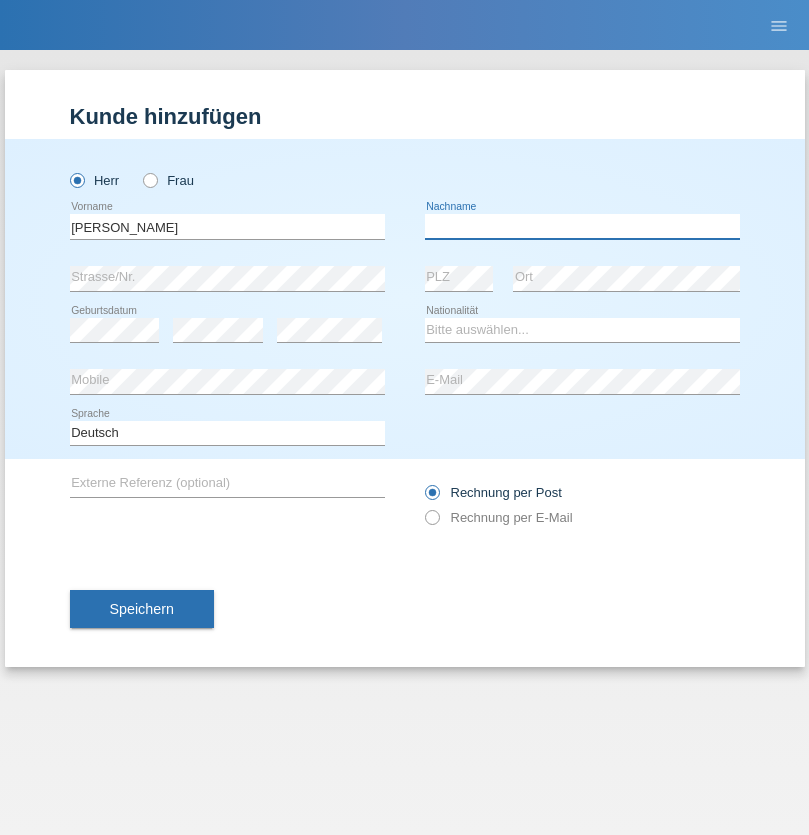 click at bounding box center [582, 226] 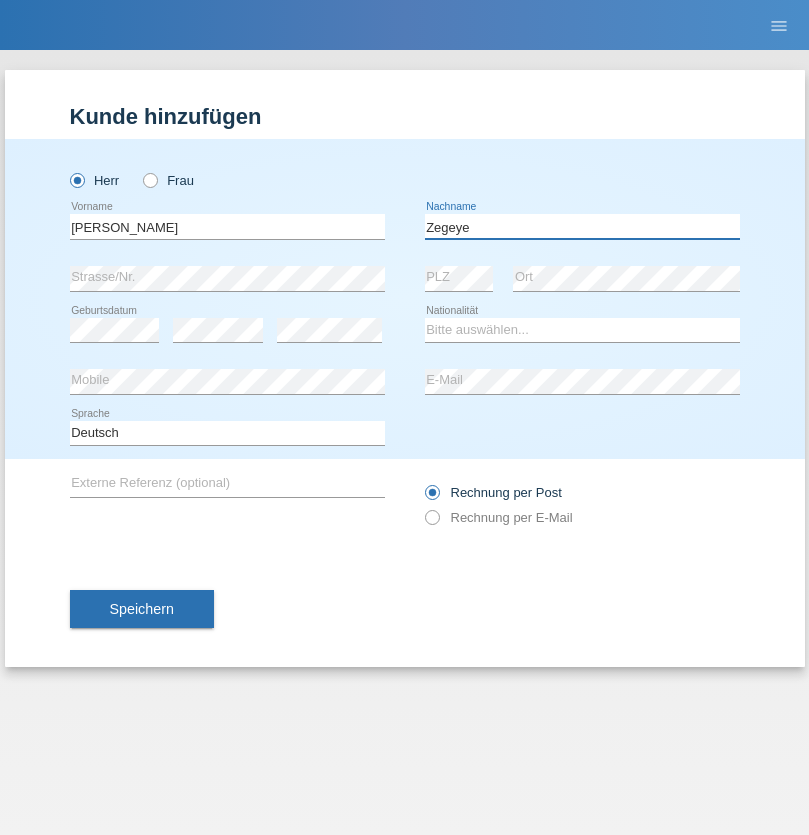 type on "Zegeye" 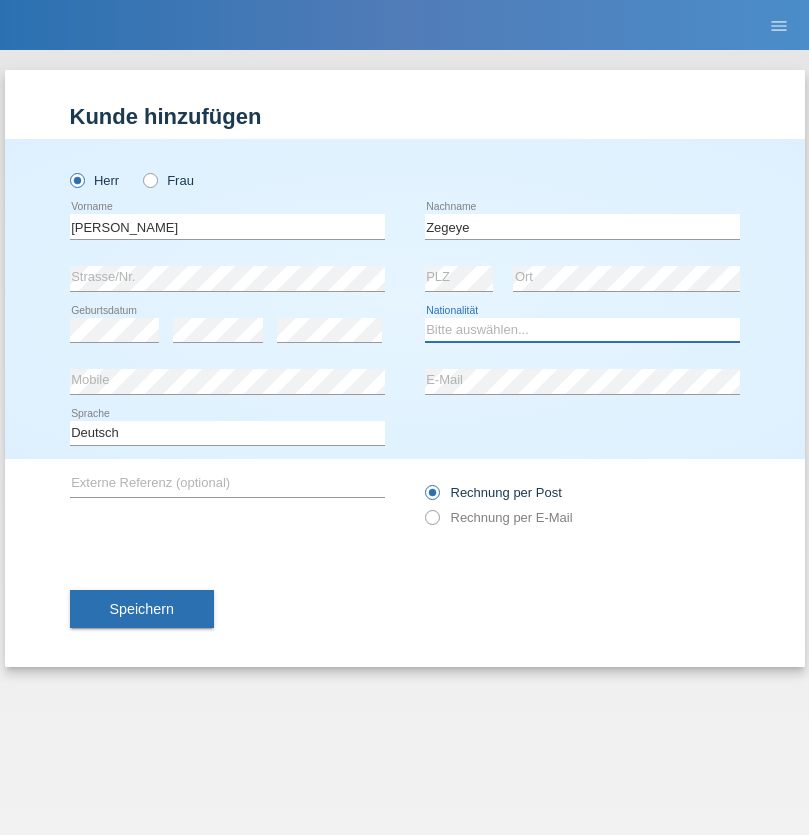 select on "CH" 